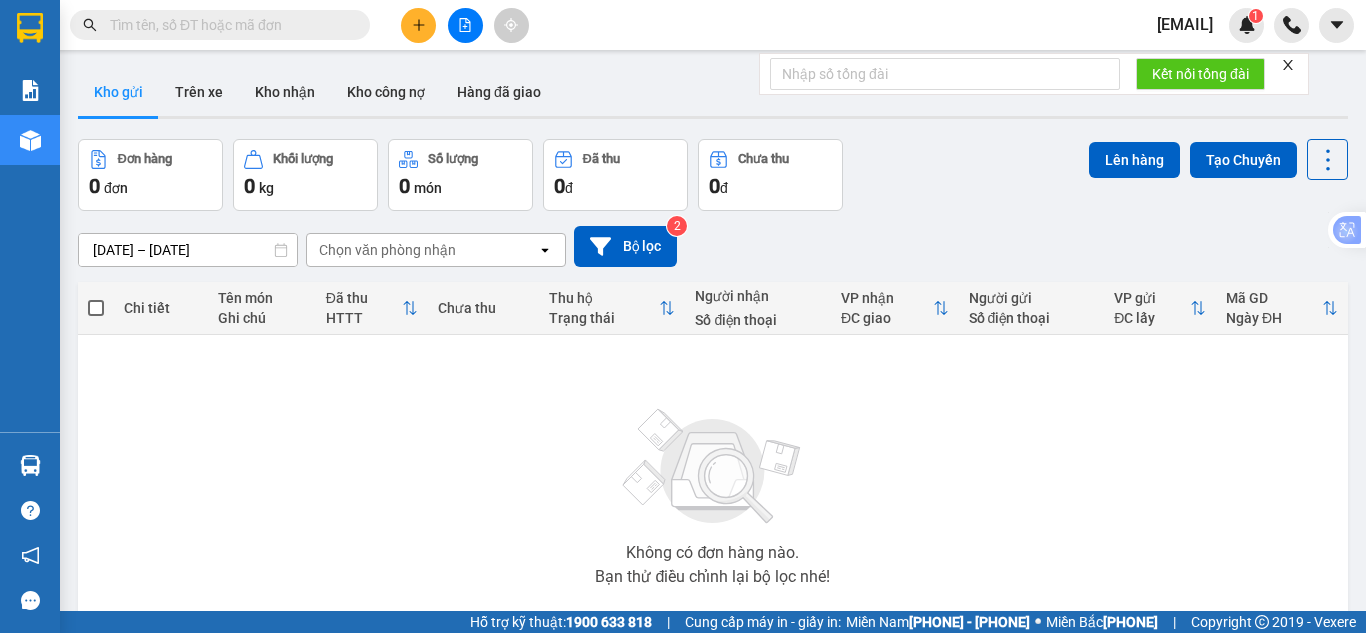 scroll, scrollTop: 0, scrollLeft: 0, axis: both 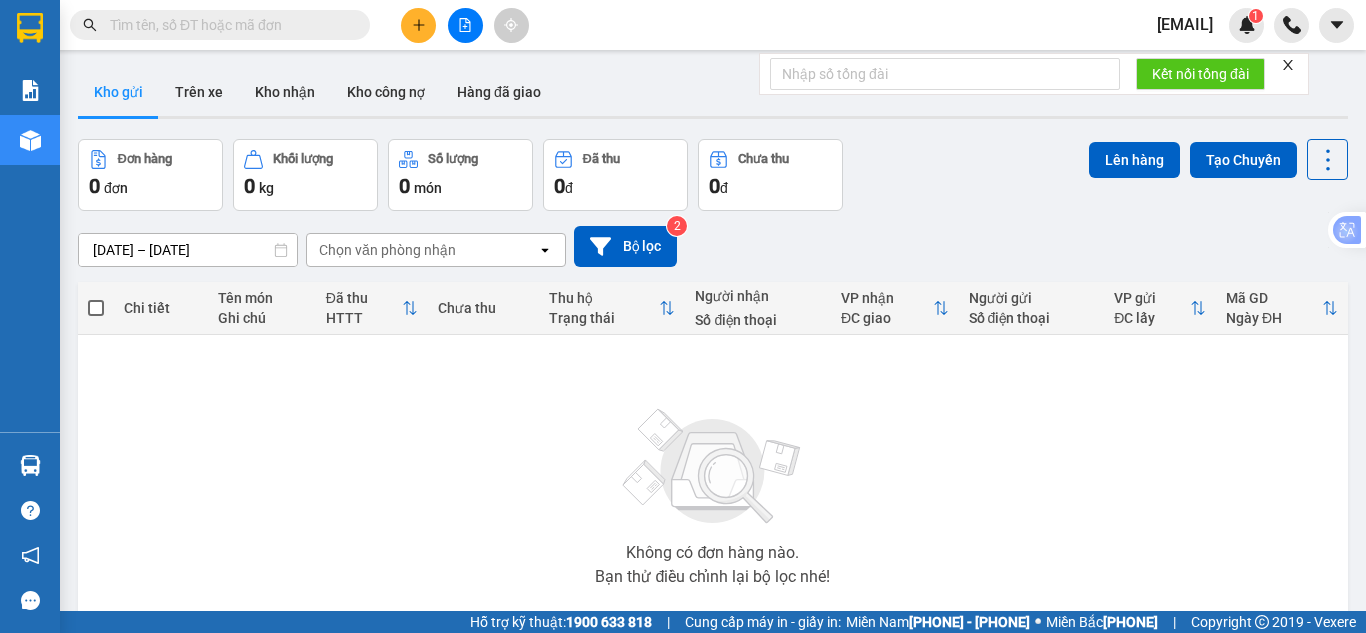 click on "Không có đơn hàng nào. Bạn thử điều chỉnh lại bộ lọc nhé!" at bounding box center [713, 491] 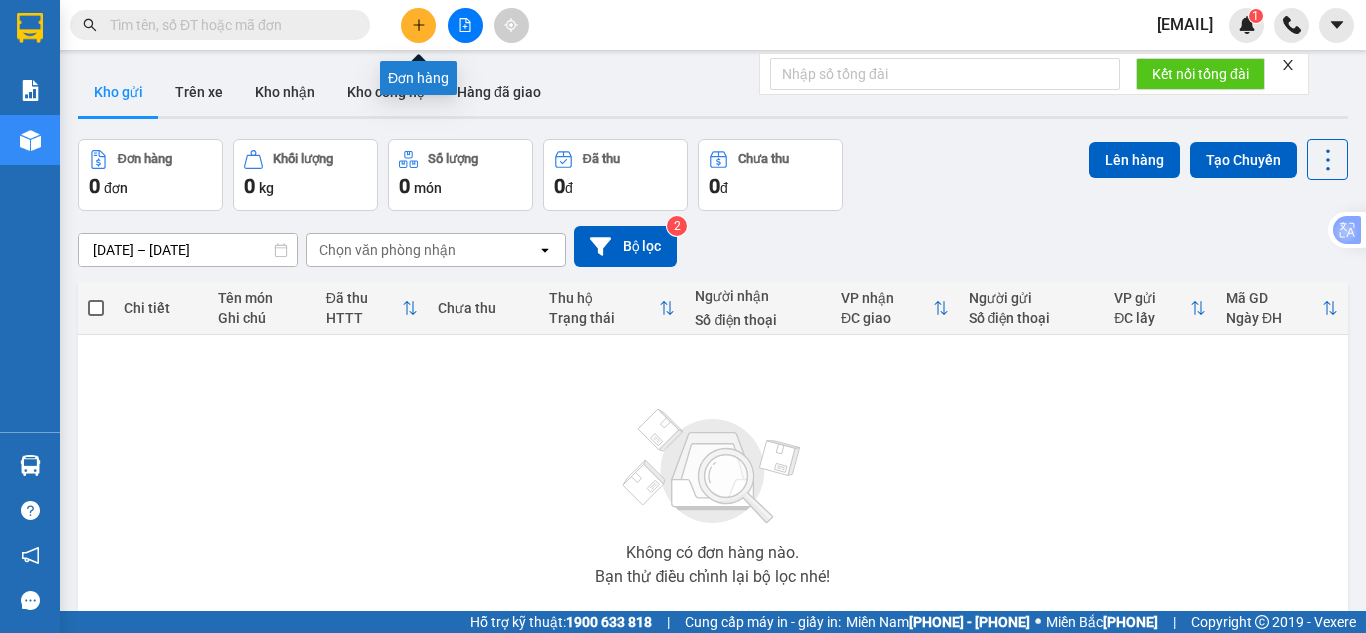 click at bounding box center (419, 25) 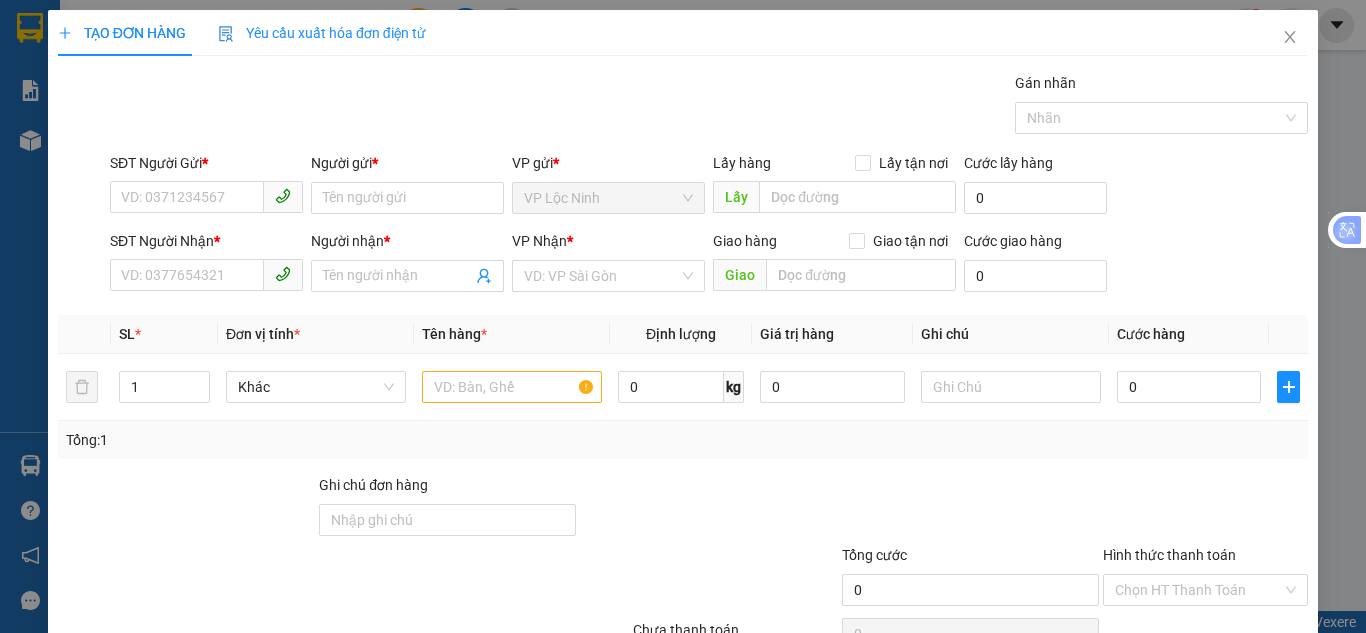 click on "SĐT Người Gửi  *" at bounding box center (187, 197) 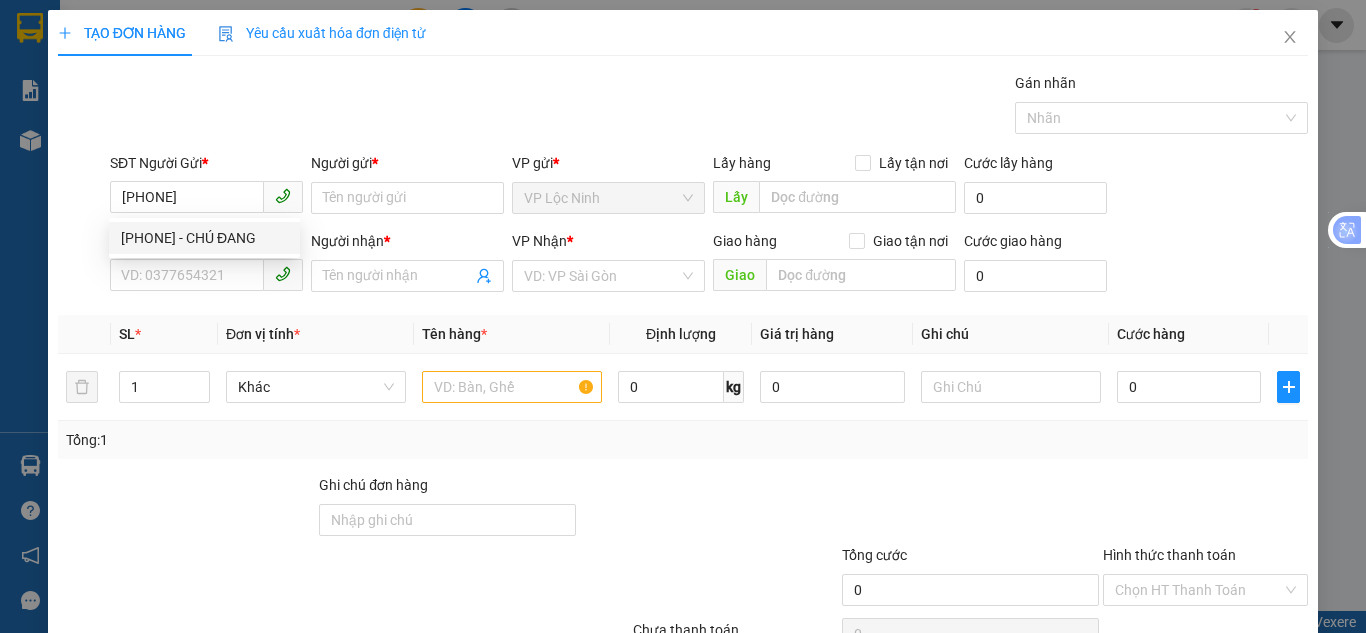 click on "[PHONE] - CHÚ ĐANG" at bounding box center (204, 238) 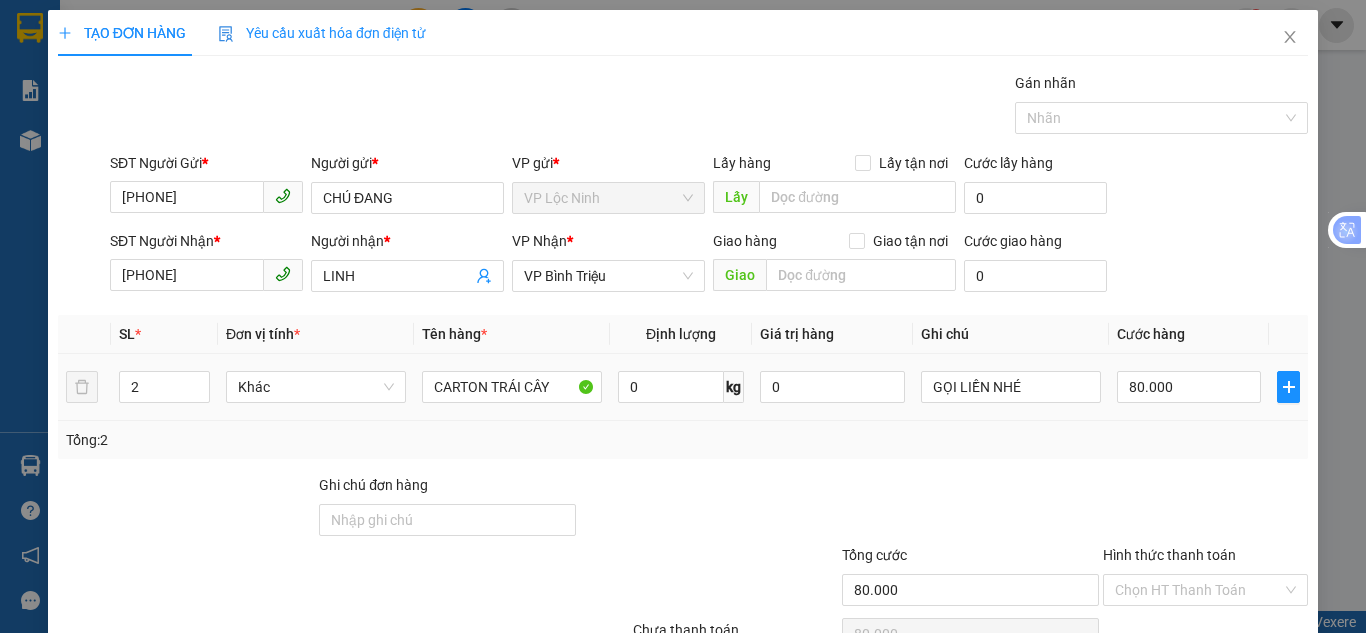 type on "[PHONE]" 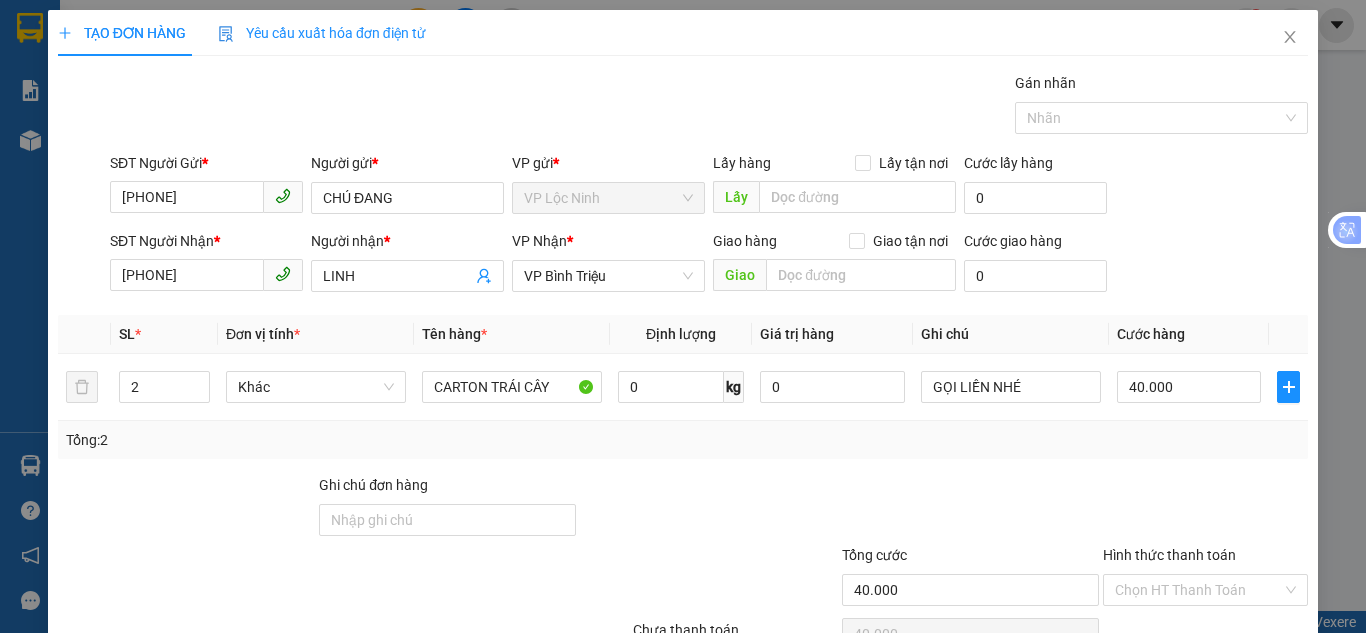 click on "Tổng:  2" at bounding box center [683, 440] 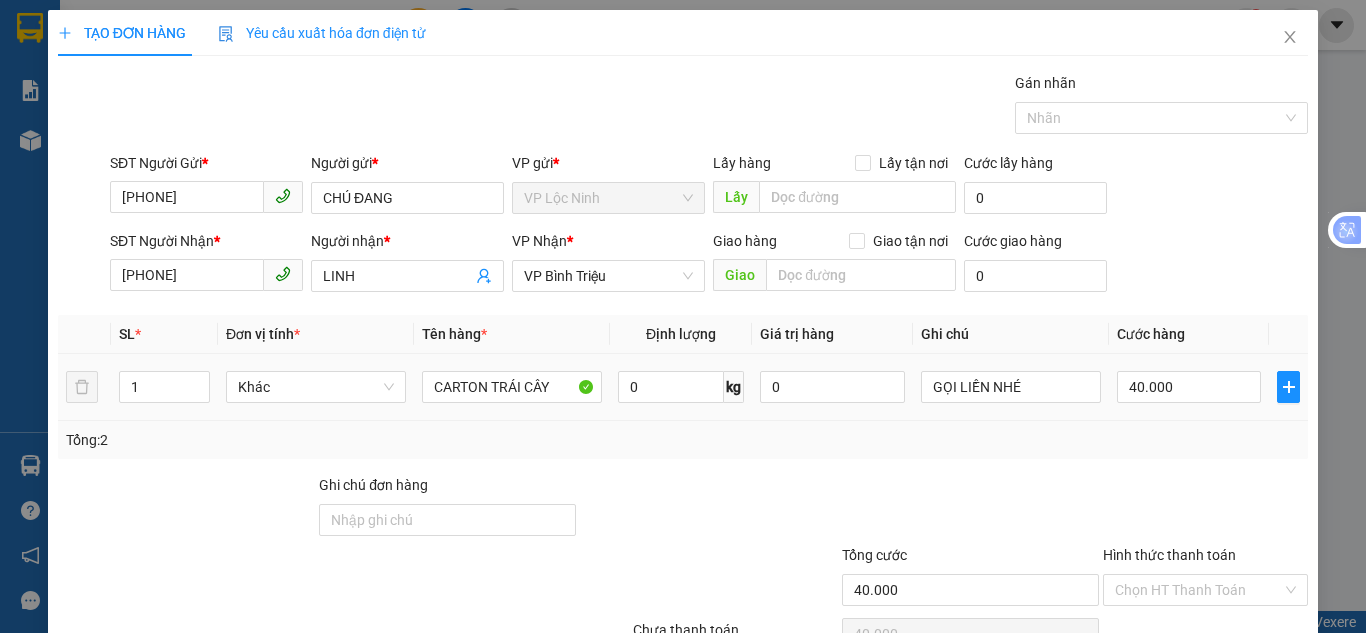 click at bounding box center [198, 394] 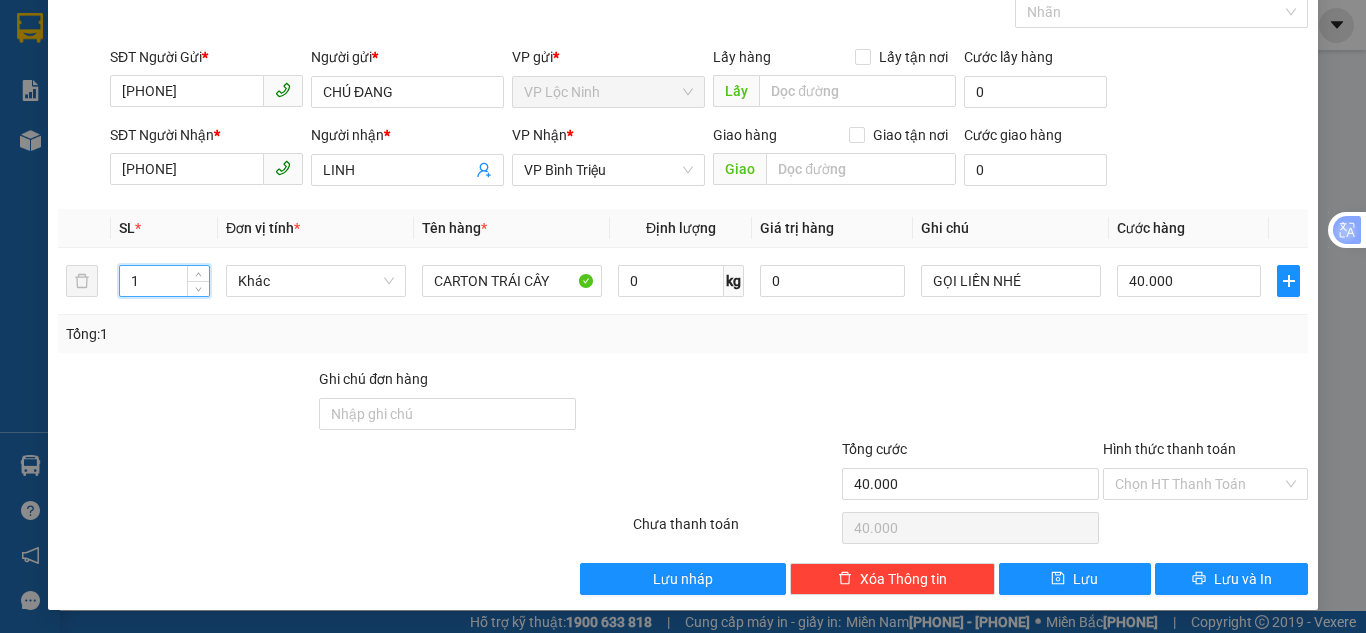 scroll, scrollTop: 107, scrollLeft: 0, axis: vertical 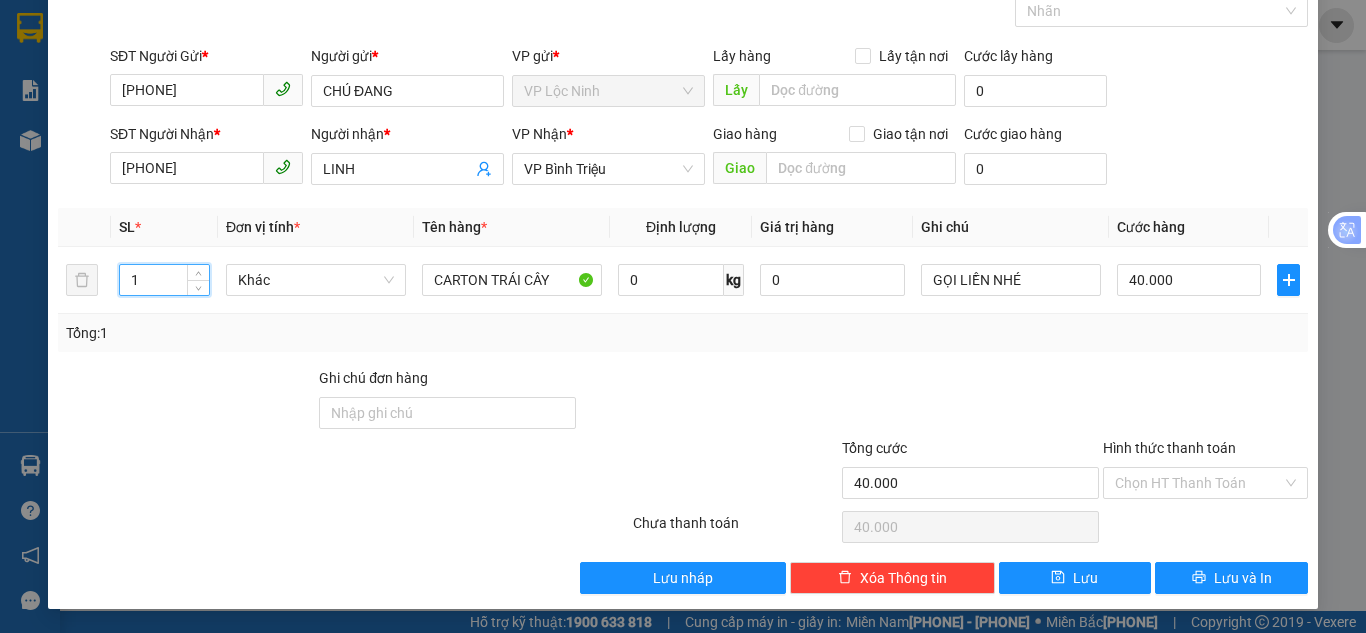 click on "Hình thức thanh toán" at bounding box center [1198, 483] 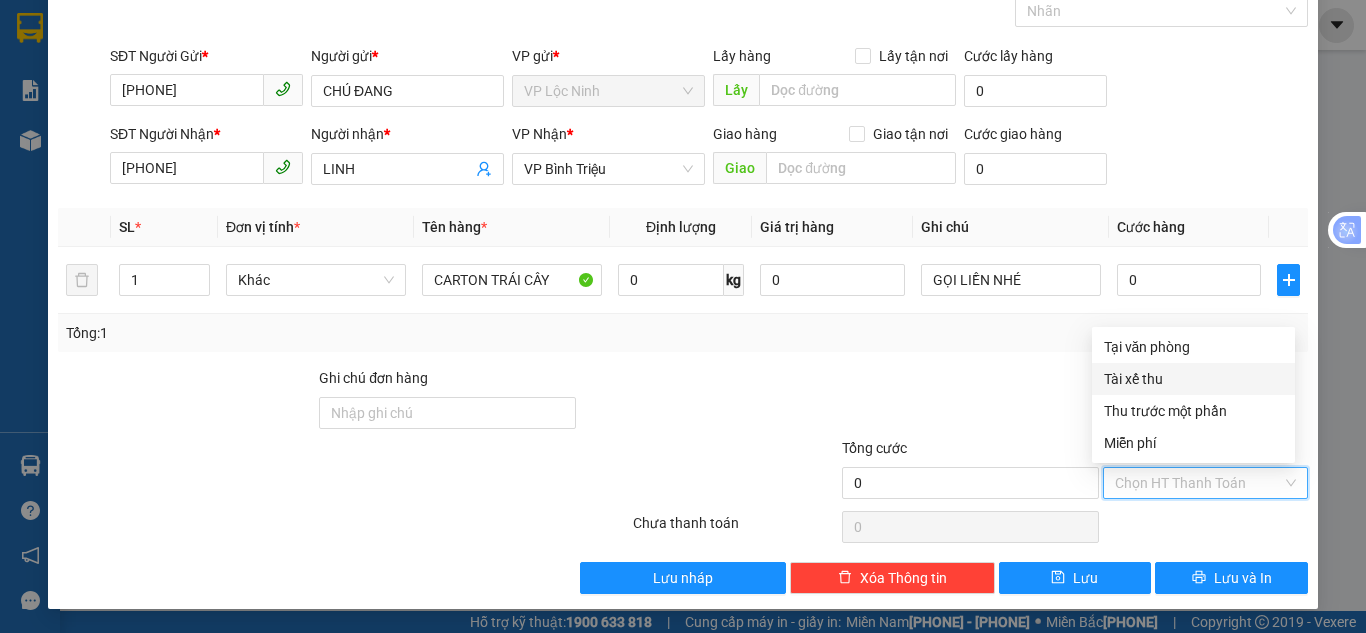 click on "Tại văn phòng" at bounding box center (1193, 347) 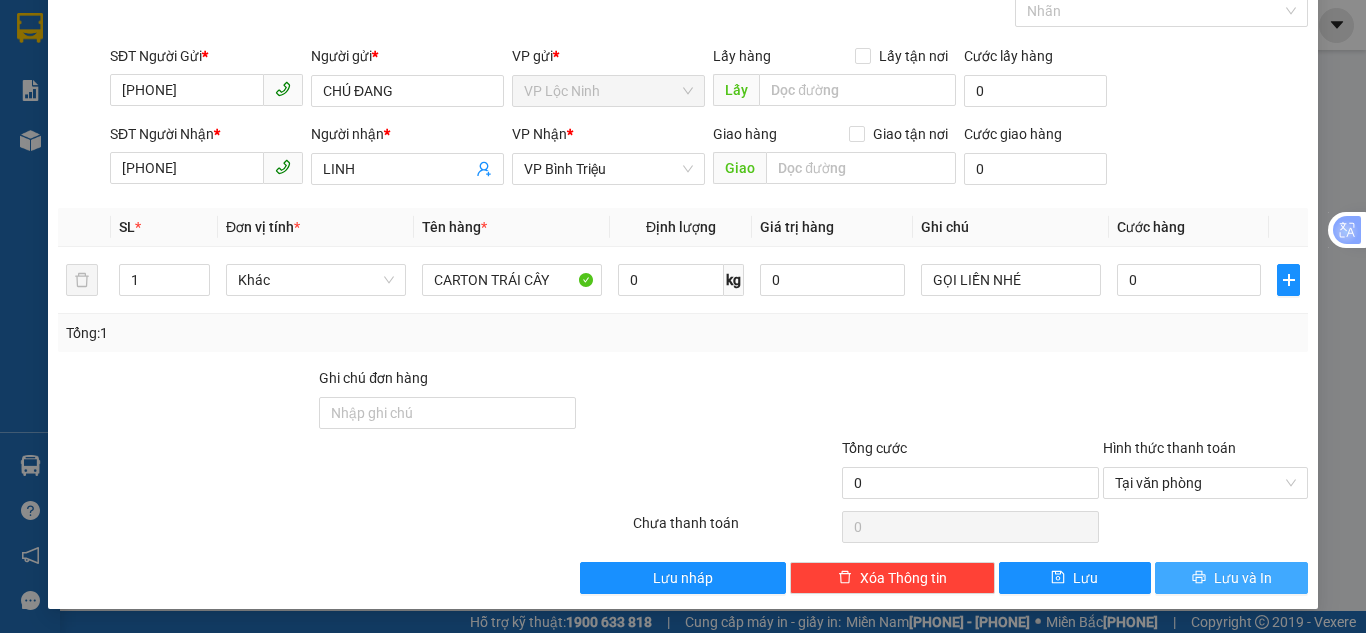 click on "Lưu và In" at bounding box center [1231, 578] 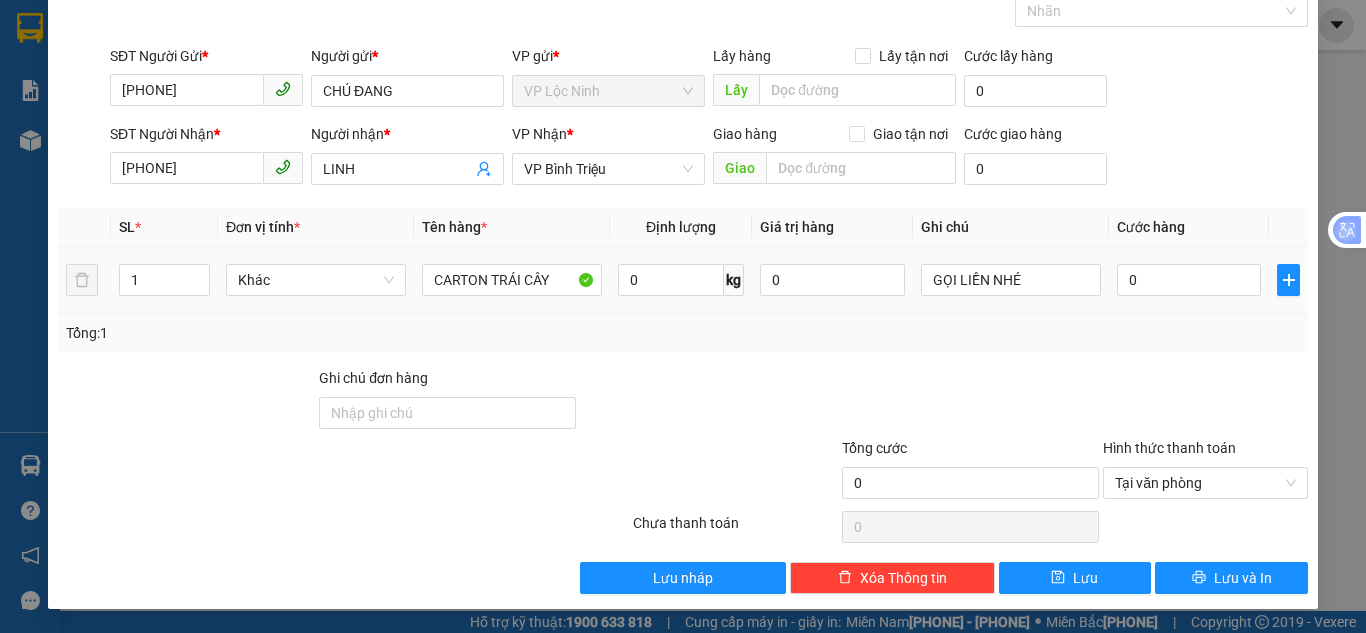 click on "0" at bounding box center [512, 280] 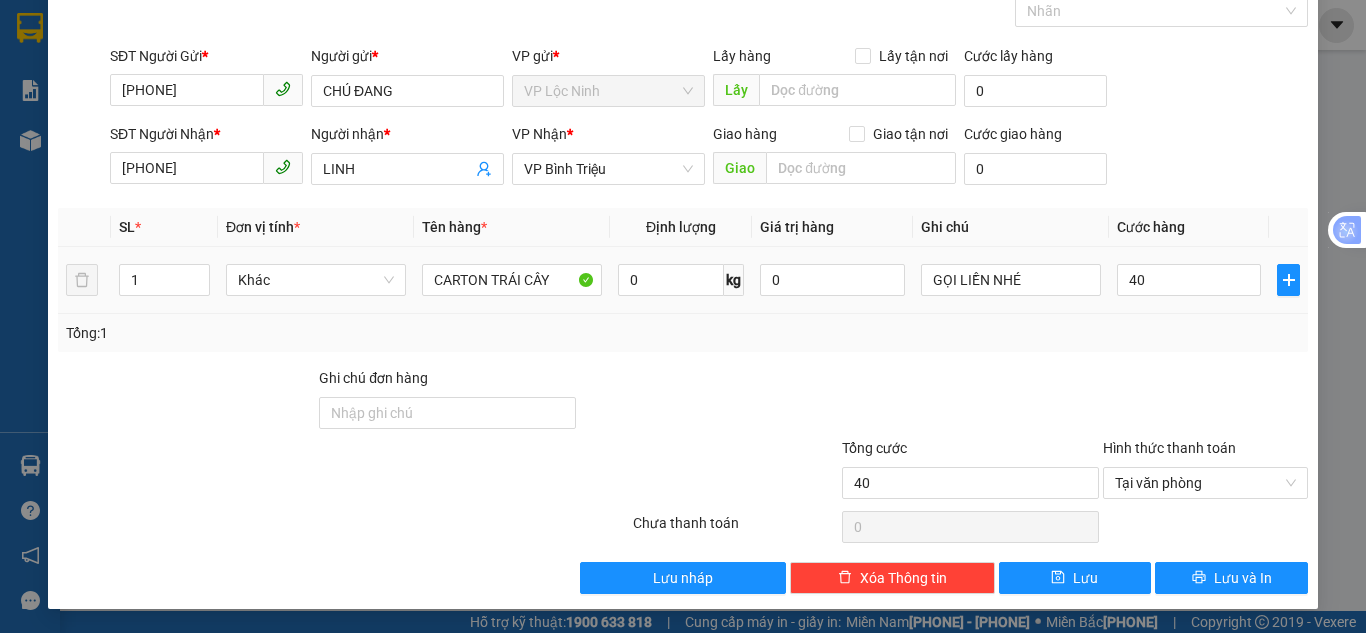 type on "40" 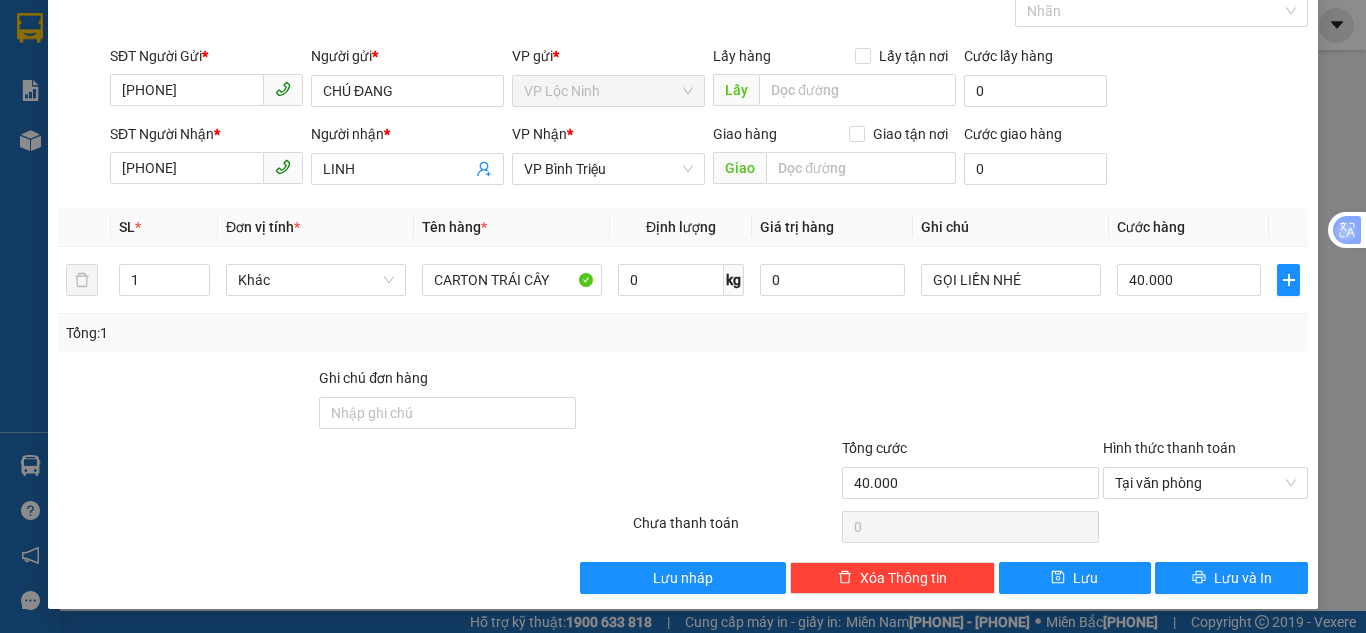 click on "Tổng:  1" at bounding box center [683, 333] 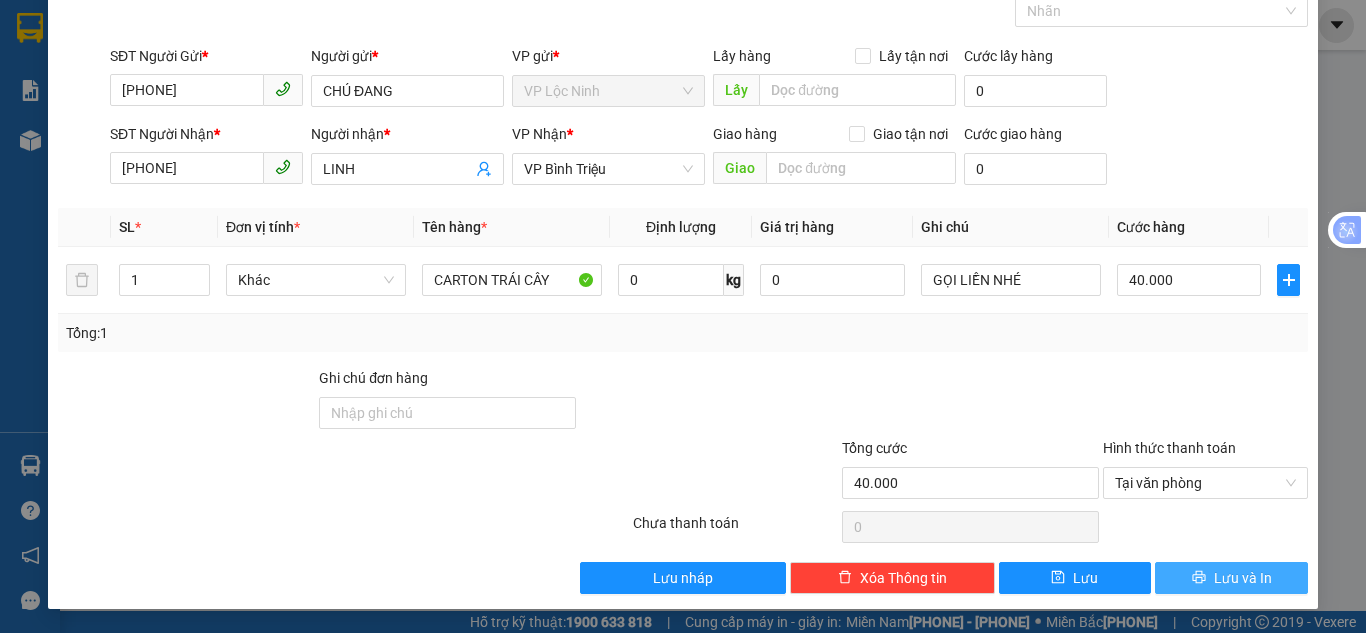 click on "Lưu và In" at bounding box center [1231, 578] 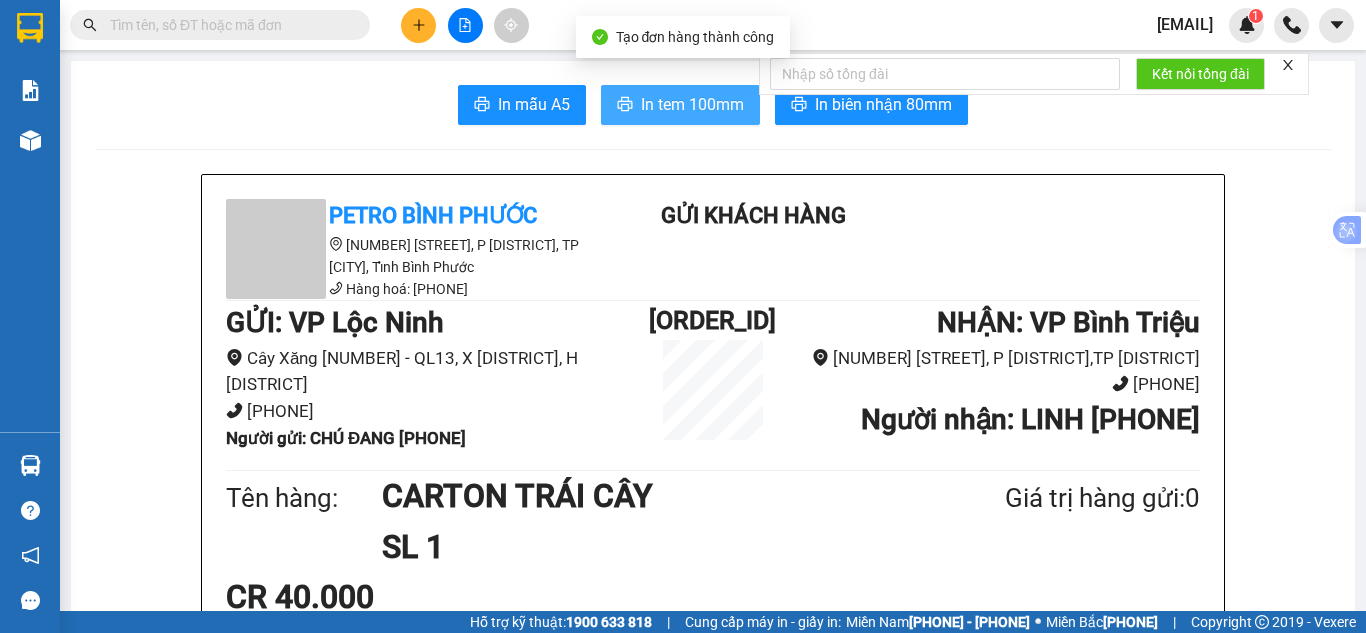 click on "In tem 100mm" at bounding box center [534, 104] 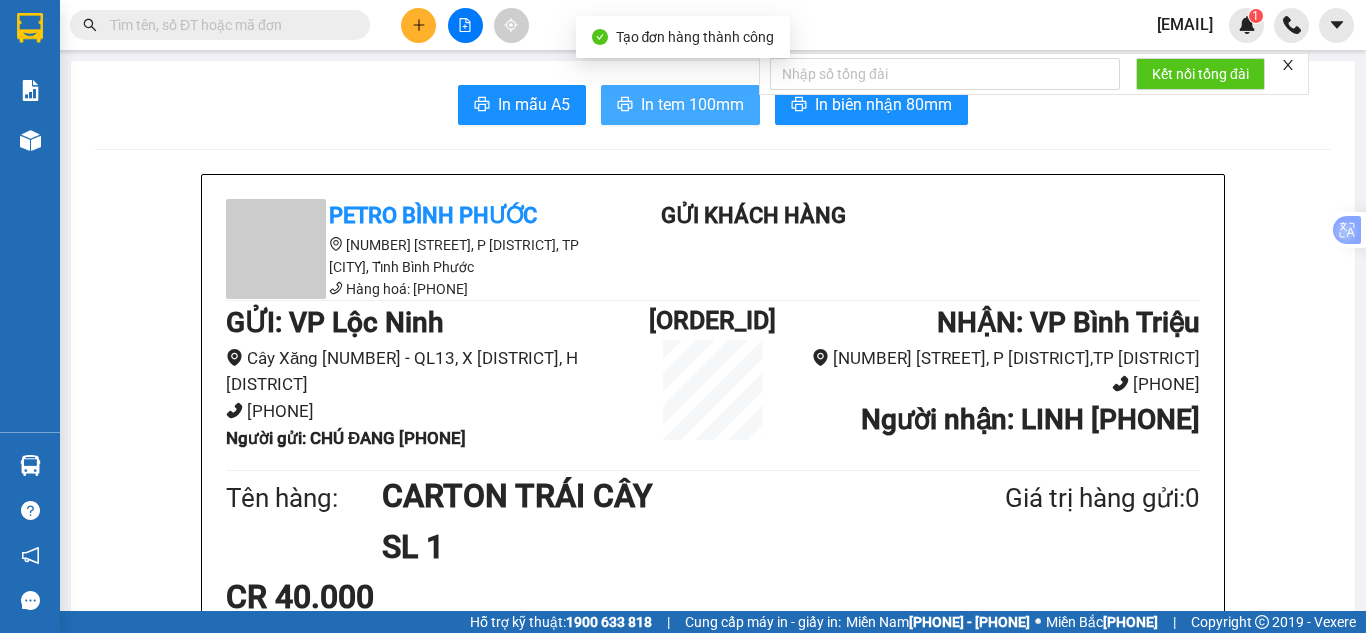 scroll, scrollTop: 0, scrollLeft: 0, axis: both 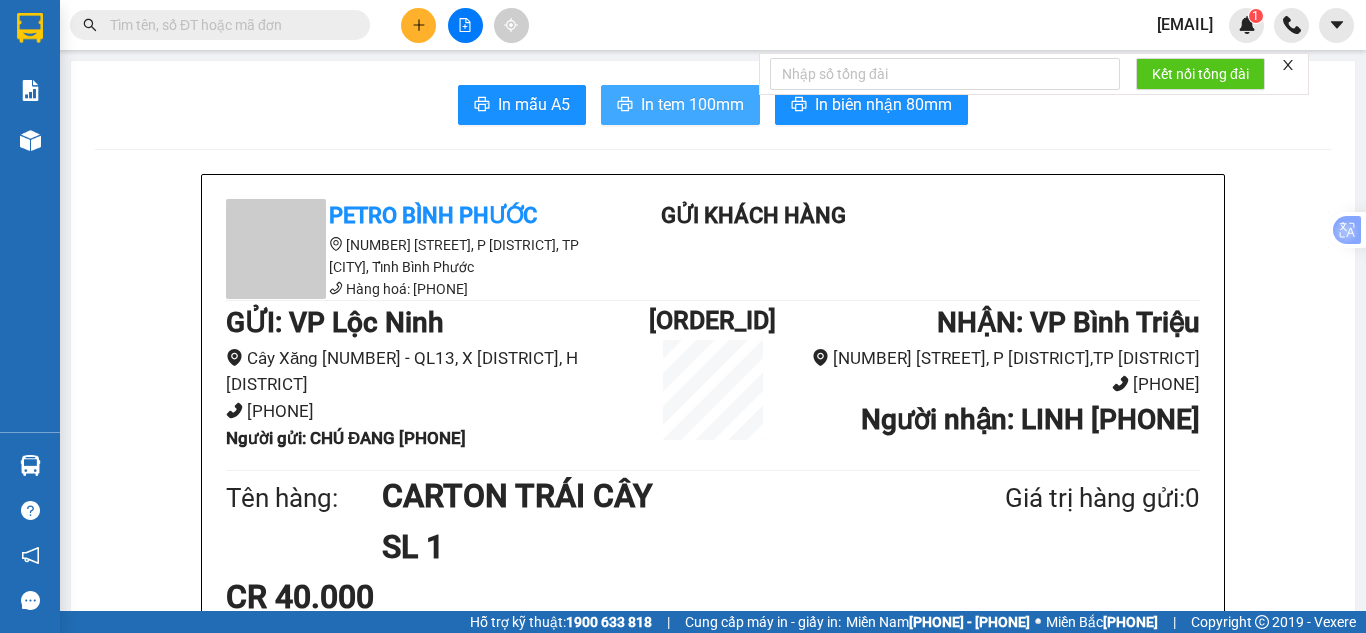 click on "In tem 100mm" at bounding box center [534, 104] 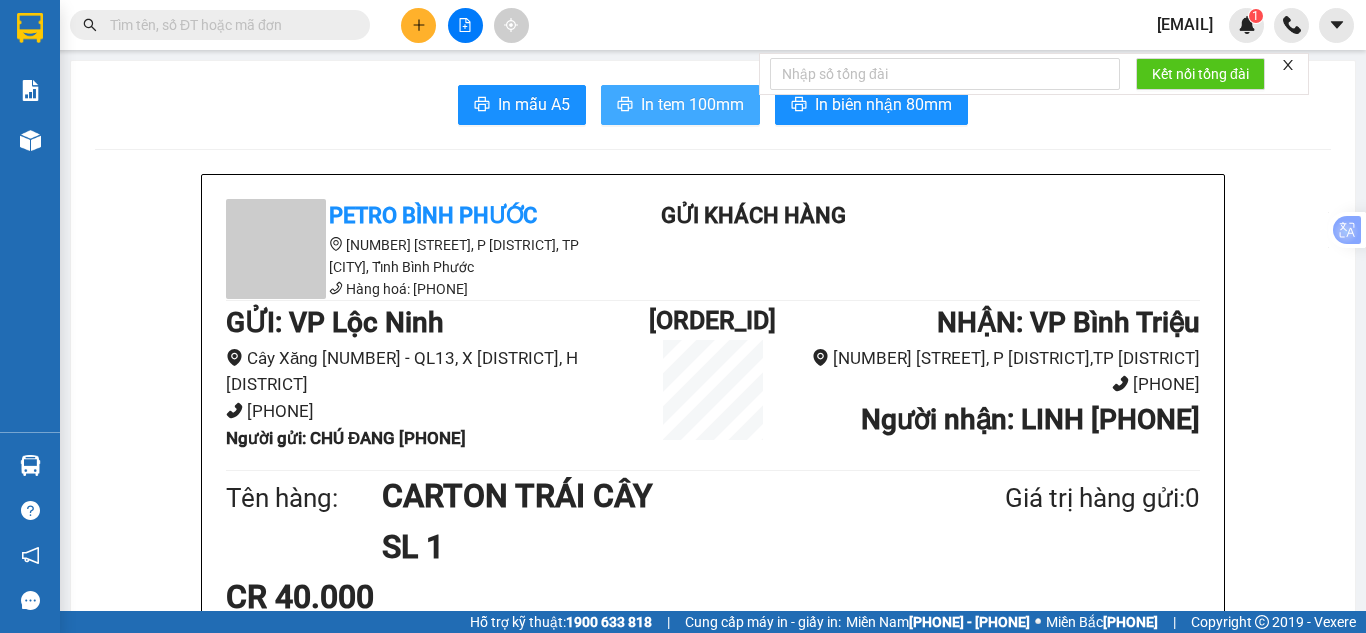scroll, scrollTop: 0, scrollLeft: 0, axis: both 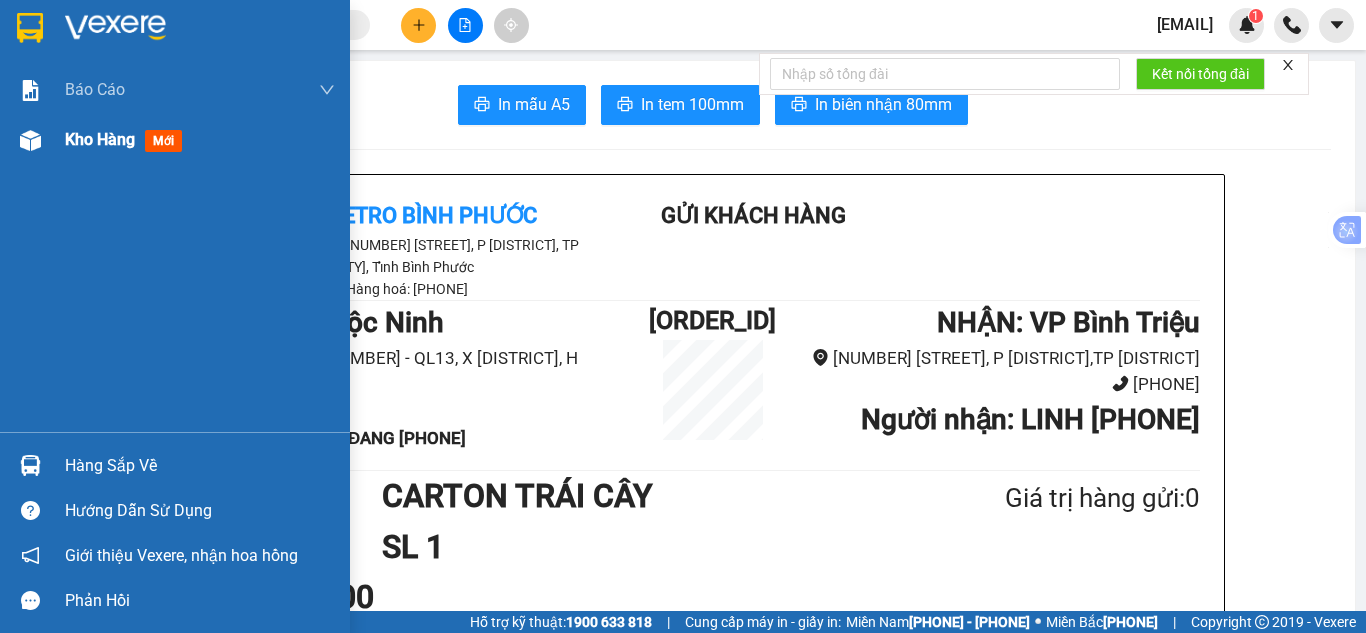click on "Kho hàng" at bounding box center (100, 139) 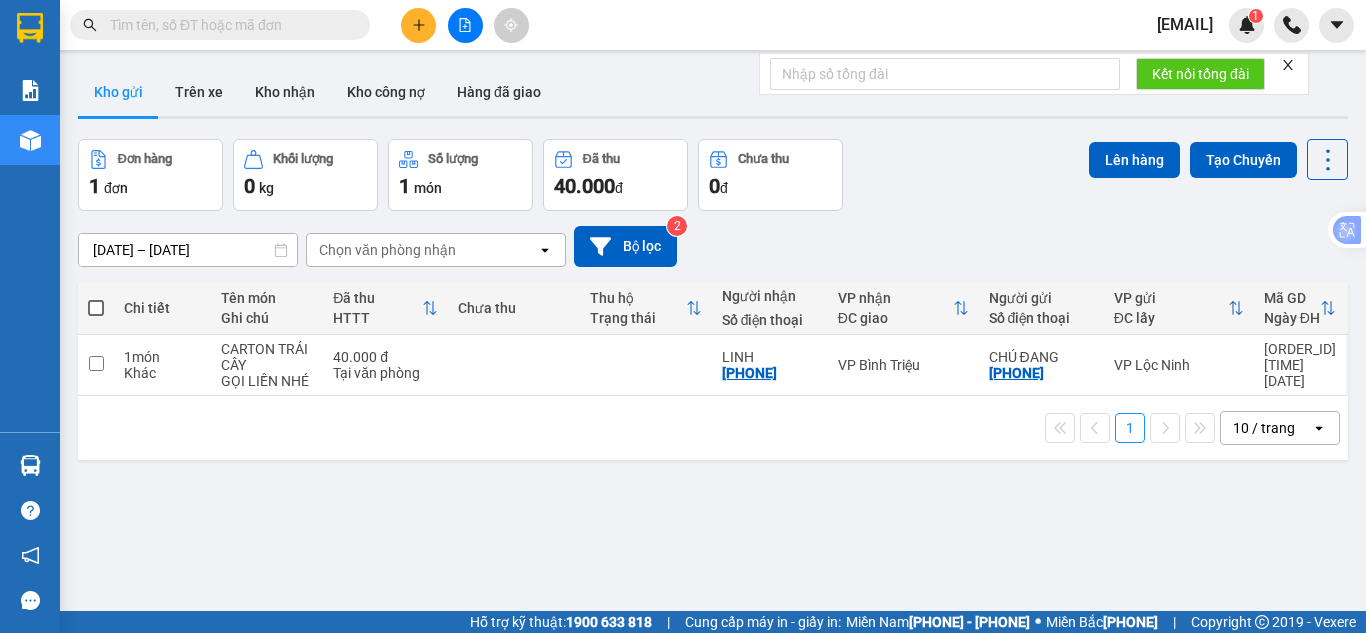 click at bounding box center (228, 25) 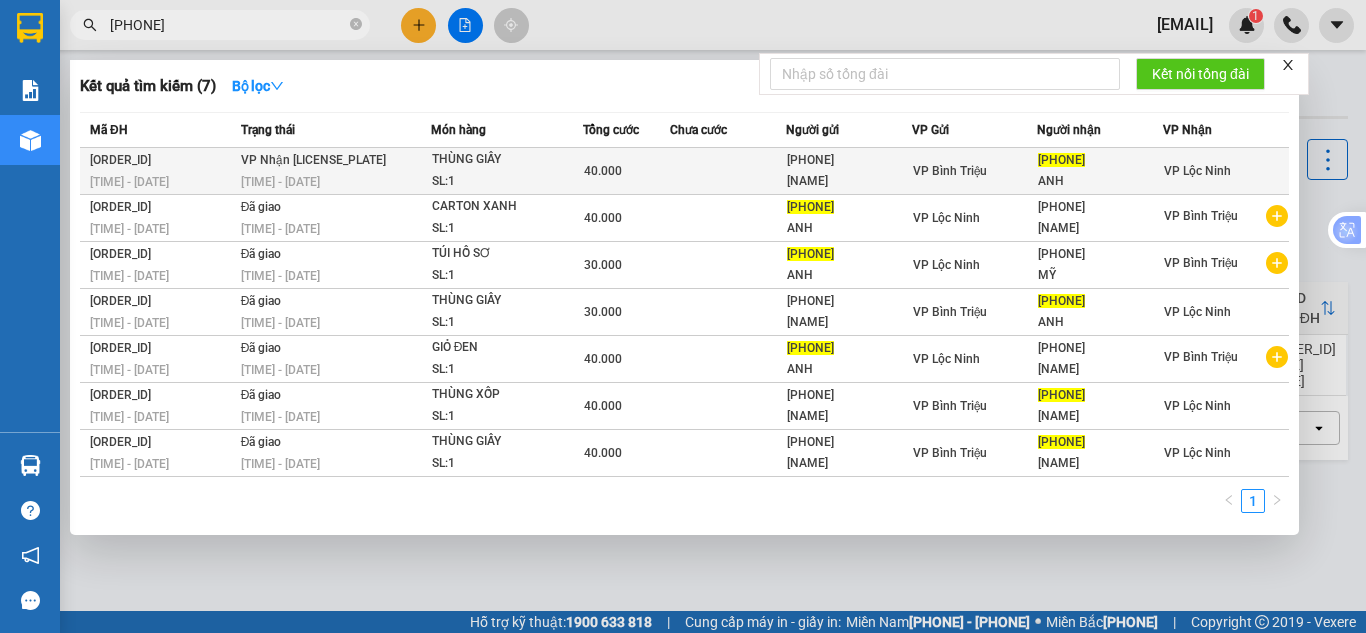 type on "[PHONE]" 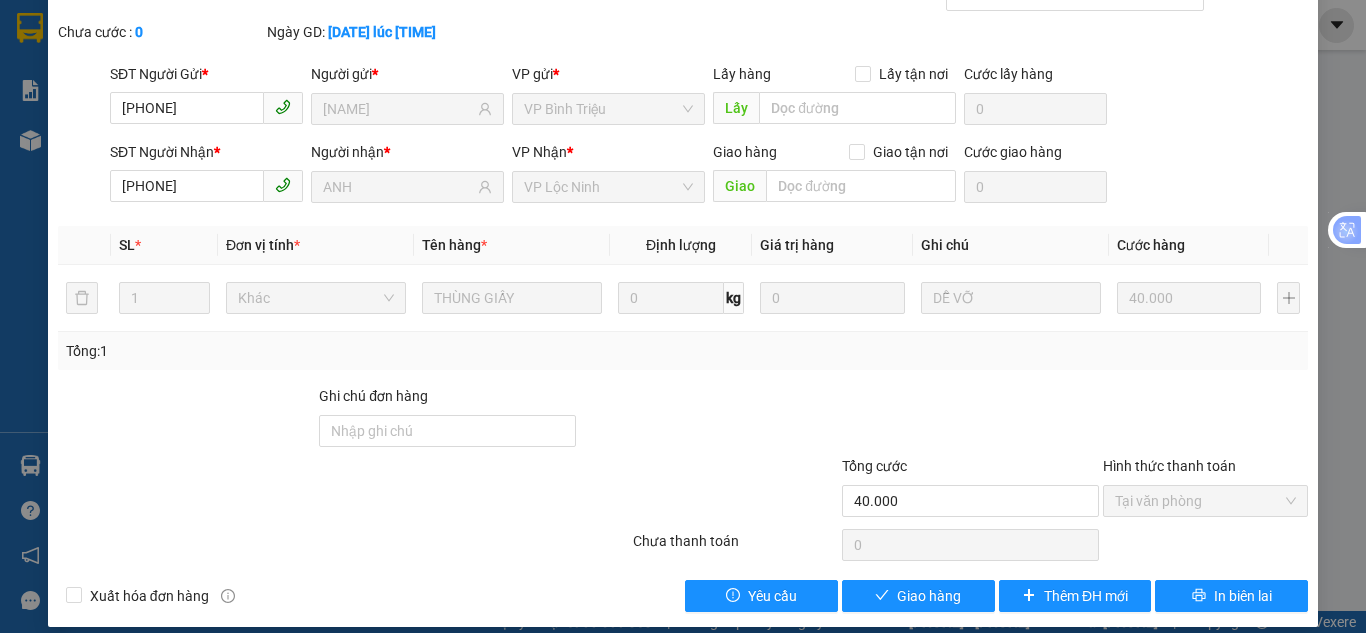 scroll, scrollTop: 111, scrollLeft: 0, axis: vertical 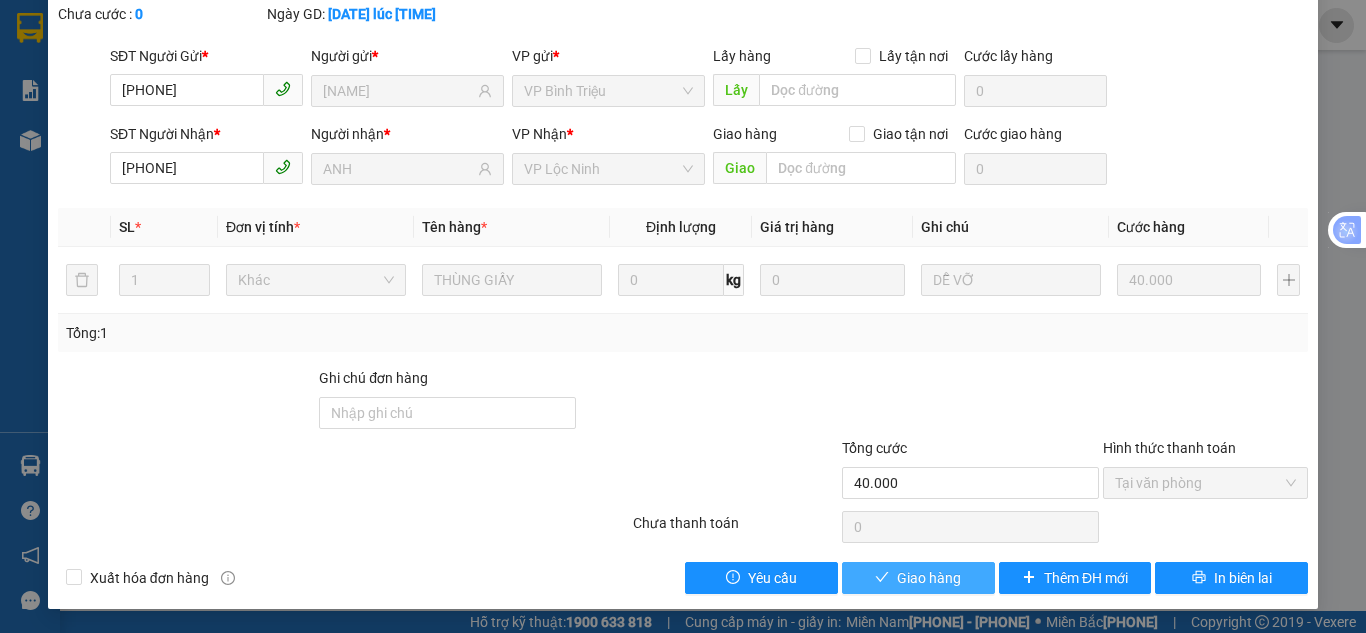 click on "Giao hàng" at bounding box center (918, 578) 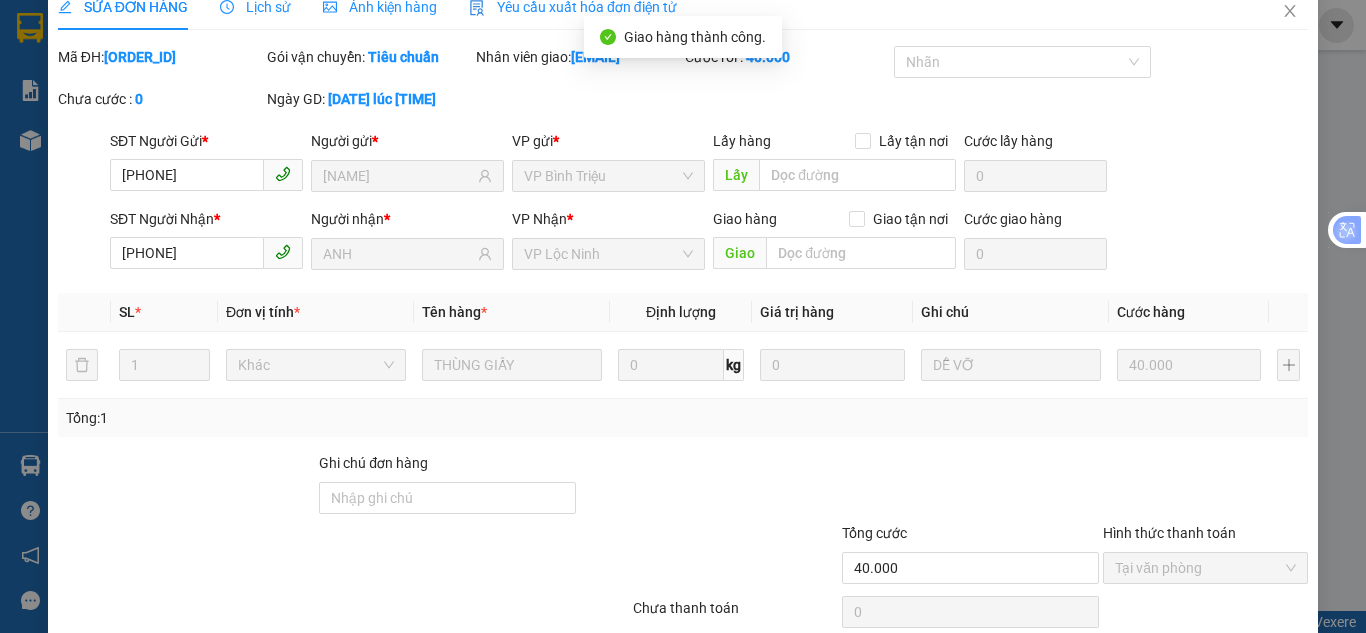 scroll, scrollTop: 0, scrollLeft: 0, axis: both 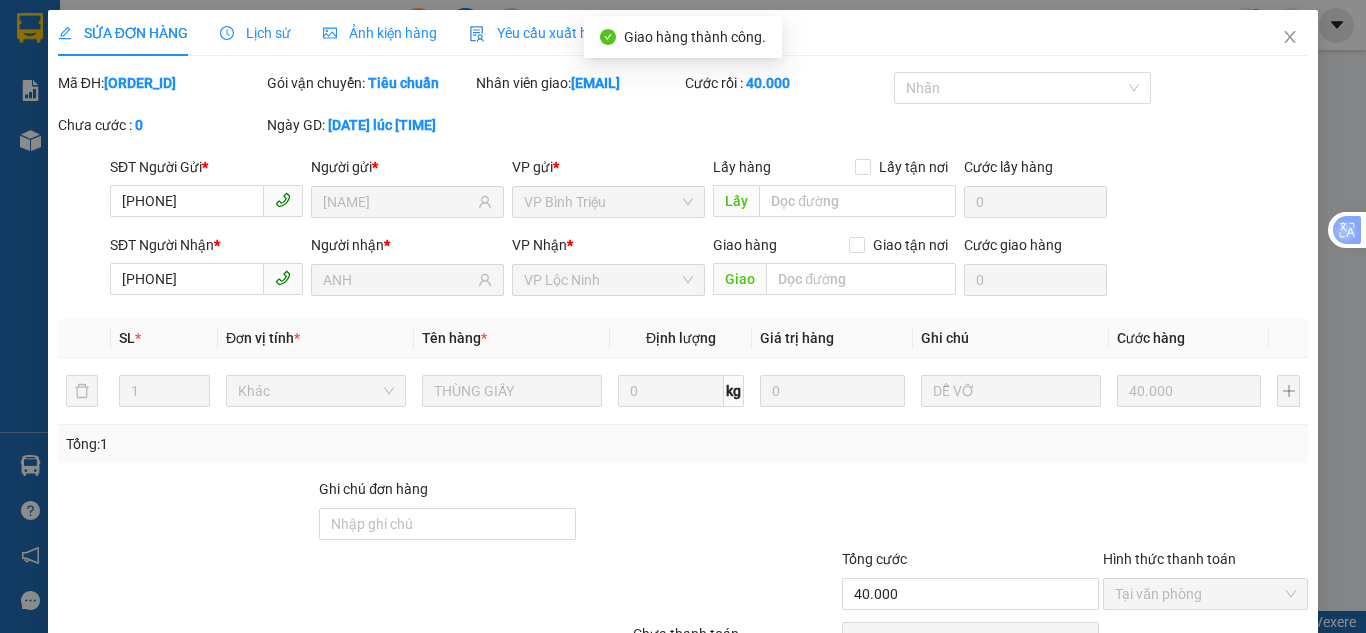 click at bounding box center (0, 0) 